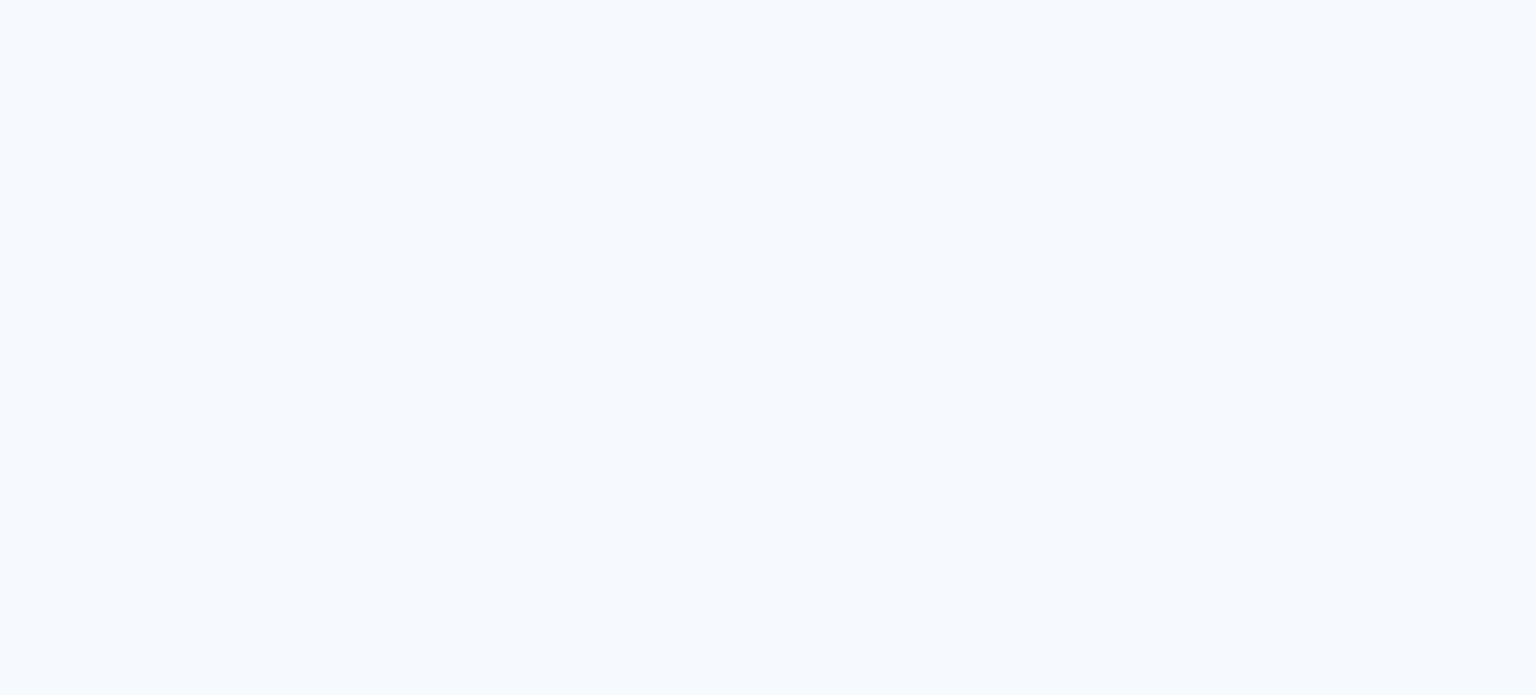 scroll, scrollTop: 0, scrollLeft: 0, axis: both 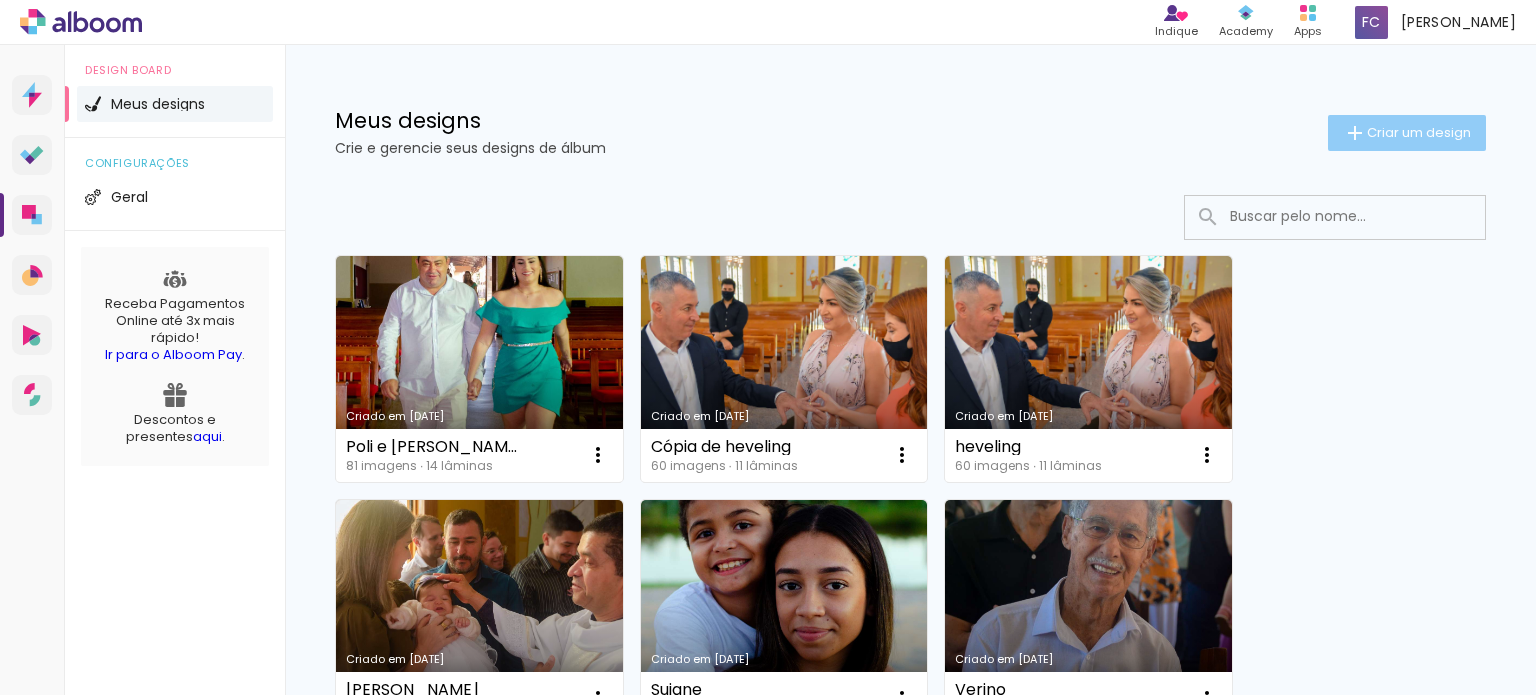 click on "Criar um design" 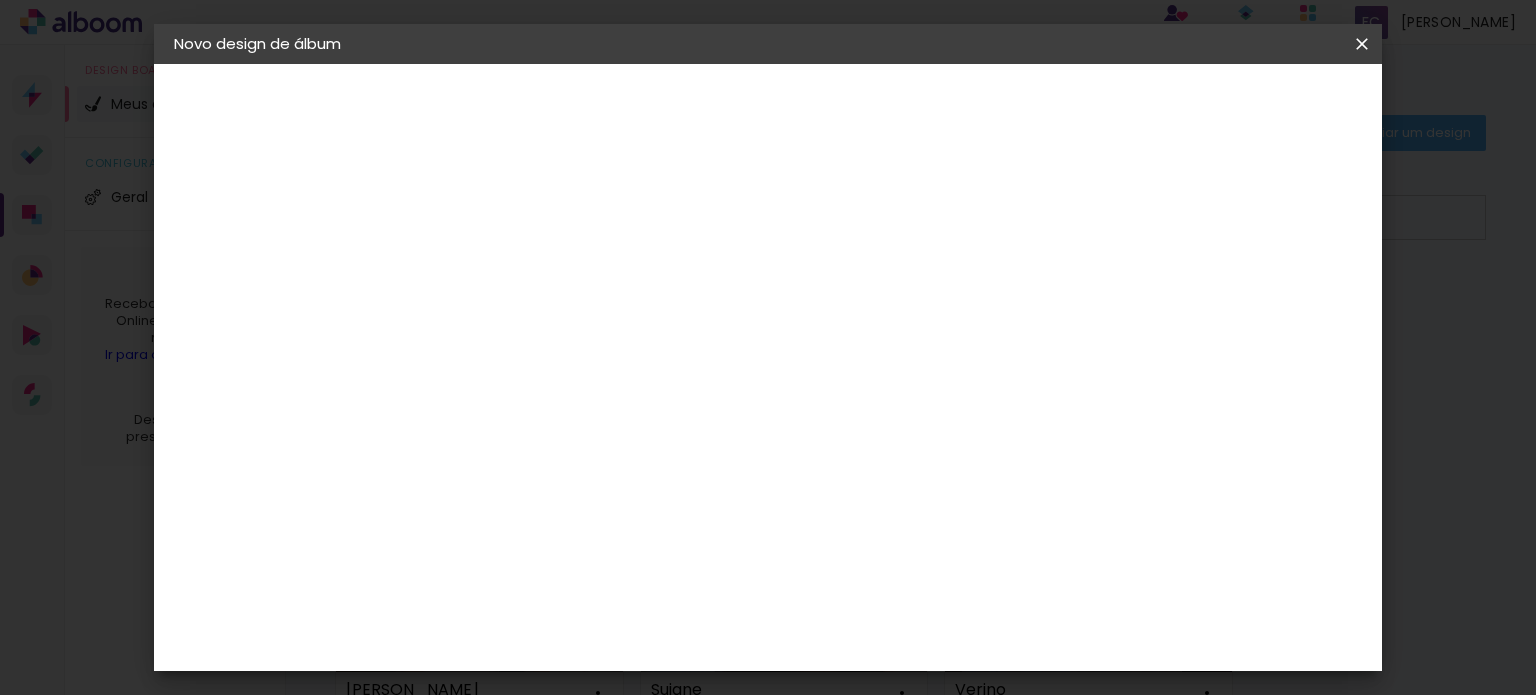 click at bounding box center (501, 268) 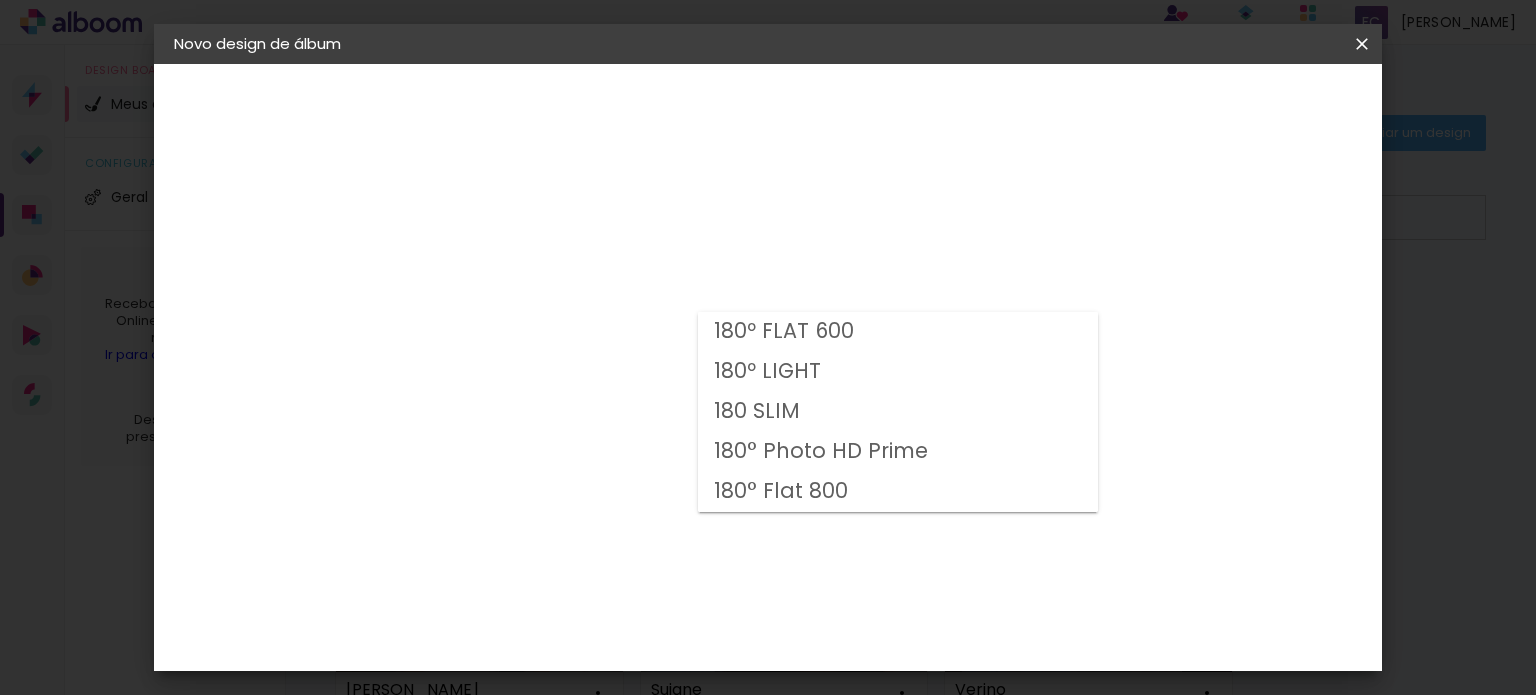 click on "180° Photo HD Prime" at bounding box center [898, 452] 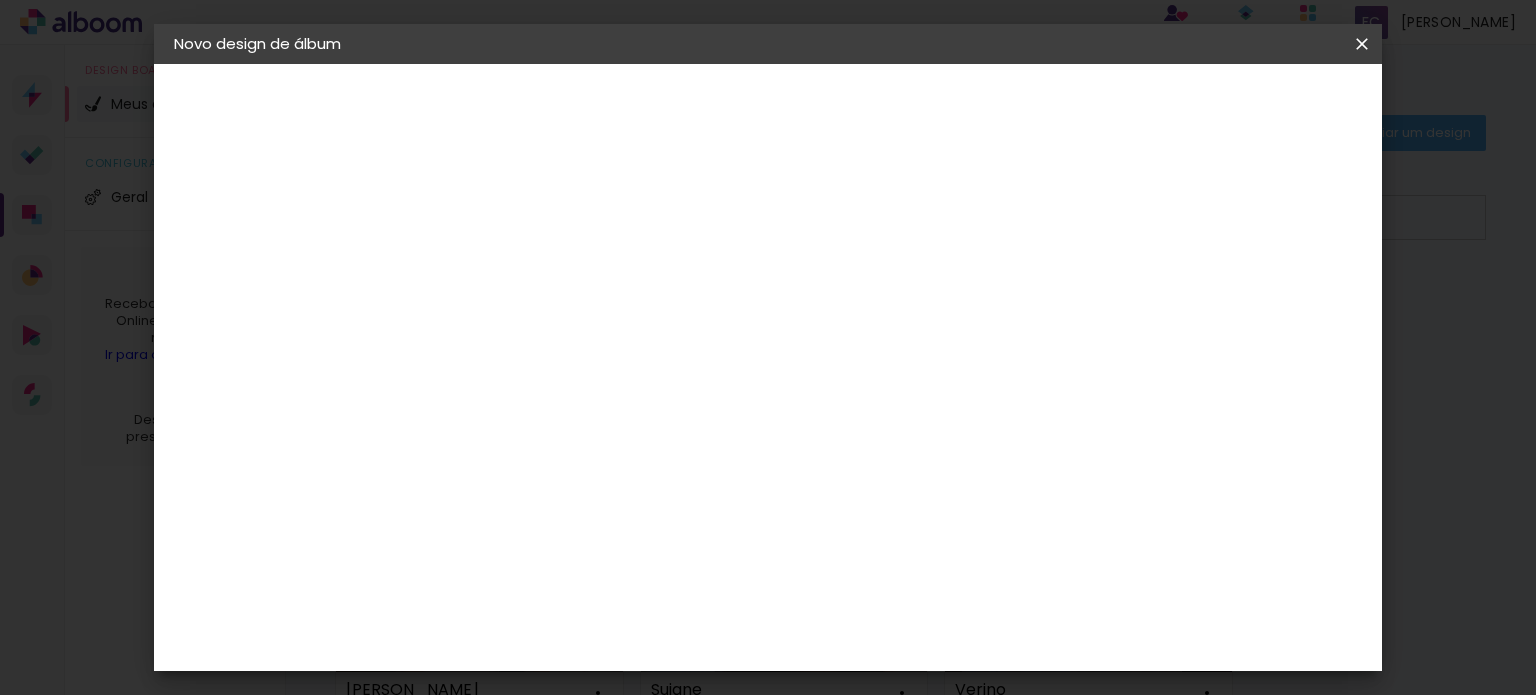click on "Opções disponíveis 180º FLAT 600 180º LIGHT 180 SLIM 180° Photo HD Prime 180° Flat 800 Tamanho Escolha o tamanho Horizontal Modelo Fechado Lâmina 29.7 × 21.0 21 × 30 cm 21.6 × 60 cm Quadrado Modelo Fechado Lâmina 21.0 × 21.0 21 × 21 cm 21.6 × 42.6 cm 25.0 × 25.0 25 × 25 cm 25.6 × 50.6 cm 29.7 × 29.7 30 × 30 cm 30.3 × 60 cm Vertical Modelo Fechado Lâmina 21.0 × 29.7 21 × 30 cm 30.3 × 42.6 cm Modelo Escolha o modelo do álbum. Voltar Avançar" at bounding box center [635, 149] 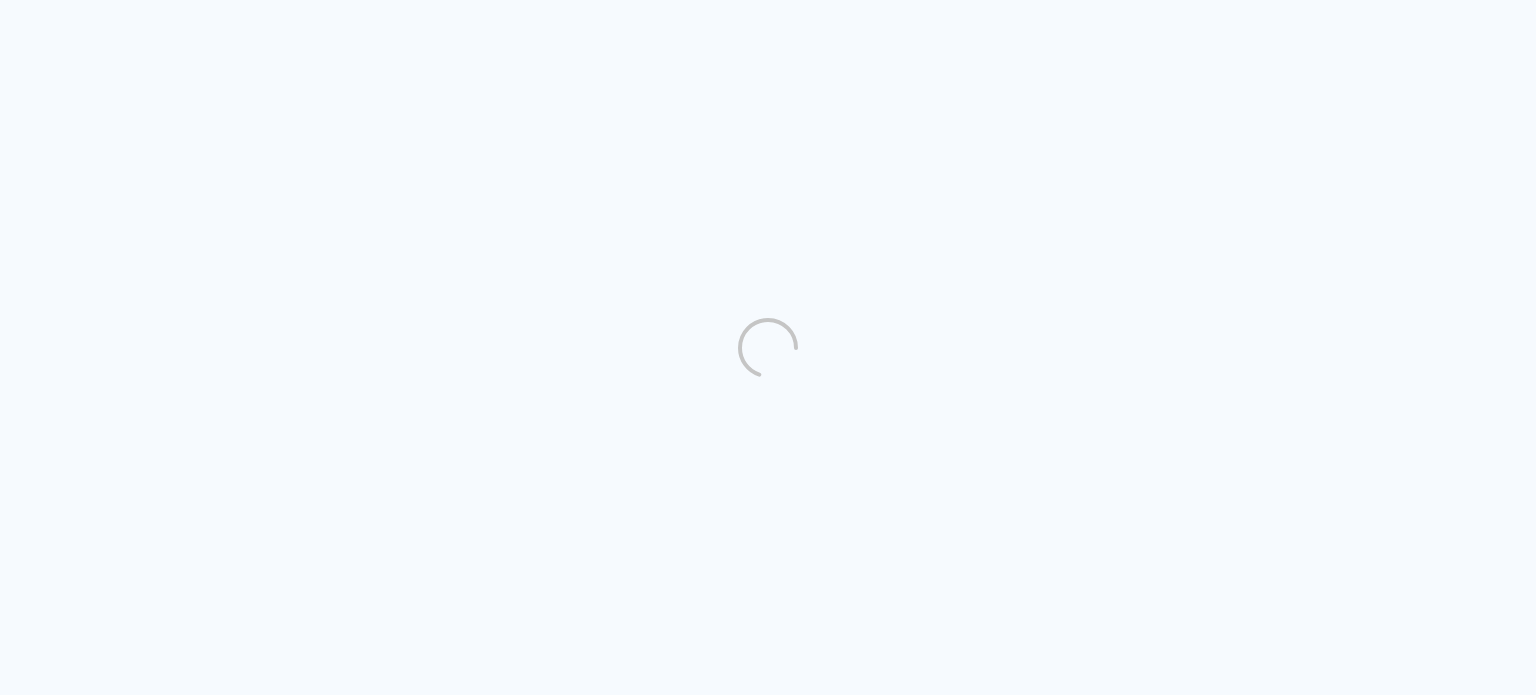 scroll, scrollTop: 0, scrollLeft: 0, axis: both 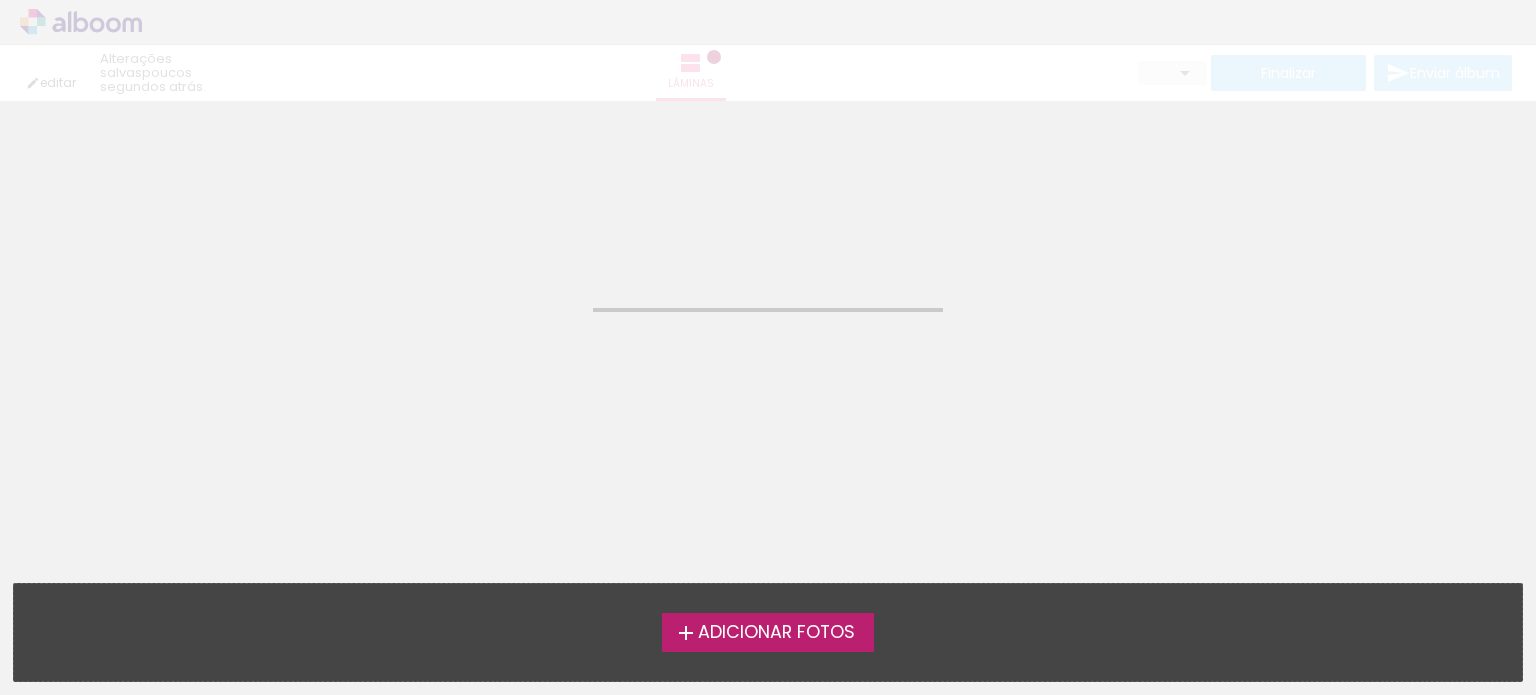 click on "Adicionar Fotos" at bounding box center (776, 633) 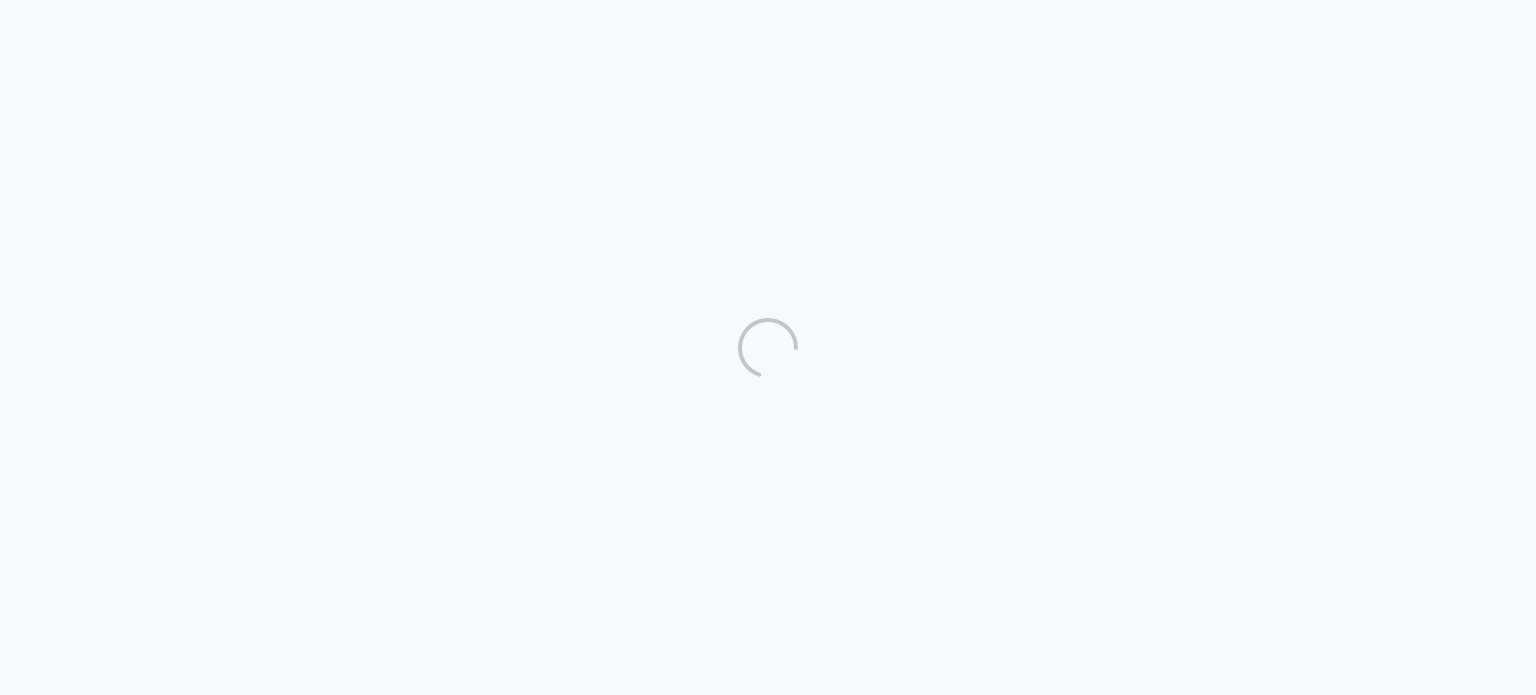 scroll, scrollTop: 0, scrollLeft: 0, axis: both 